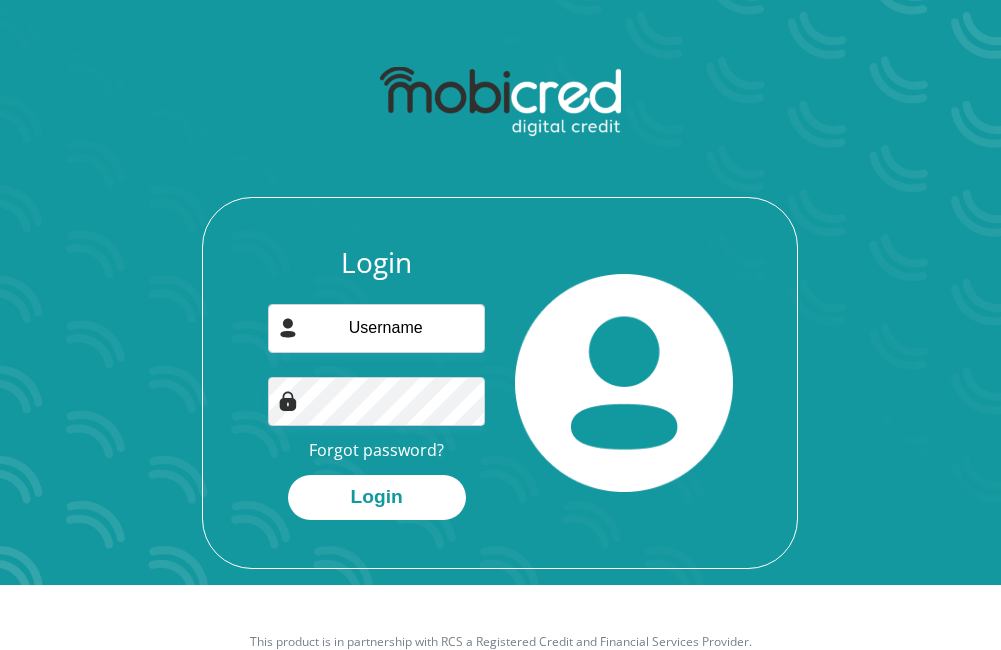 scroll, scrollTop: 100, scrollLeft: 0, axis: vertical 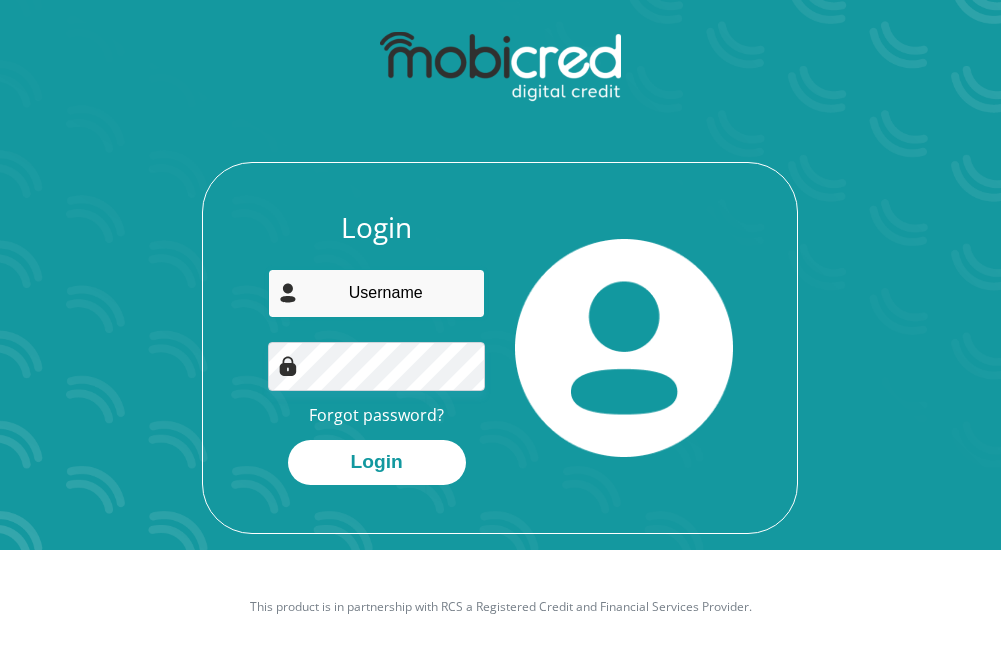 click at bounding box center [376, 293] 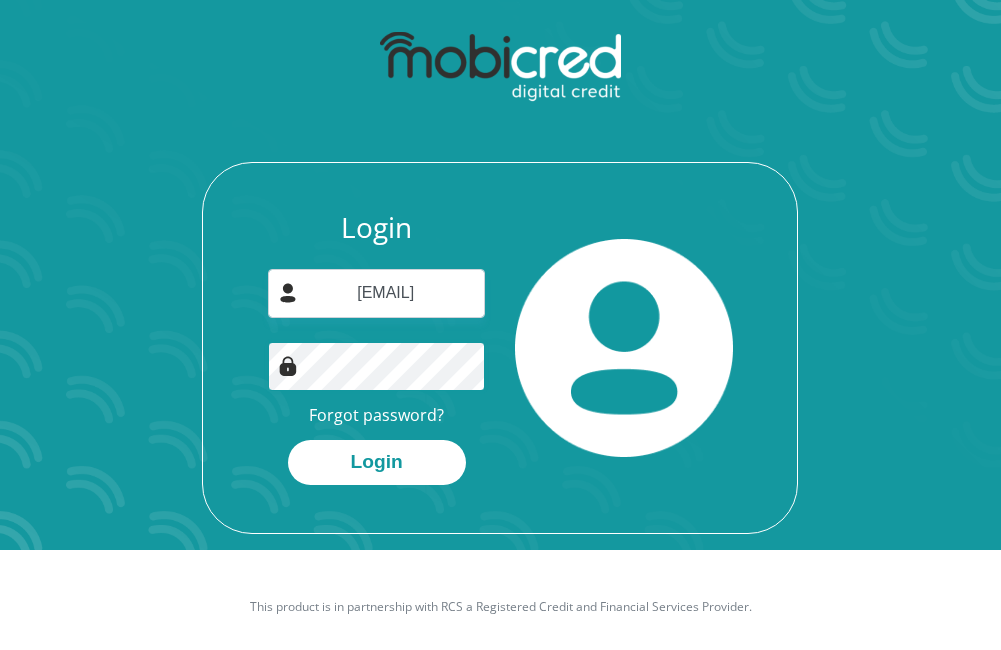click on "Login" at bounding box center [377, 462] 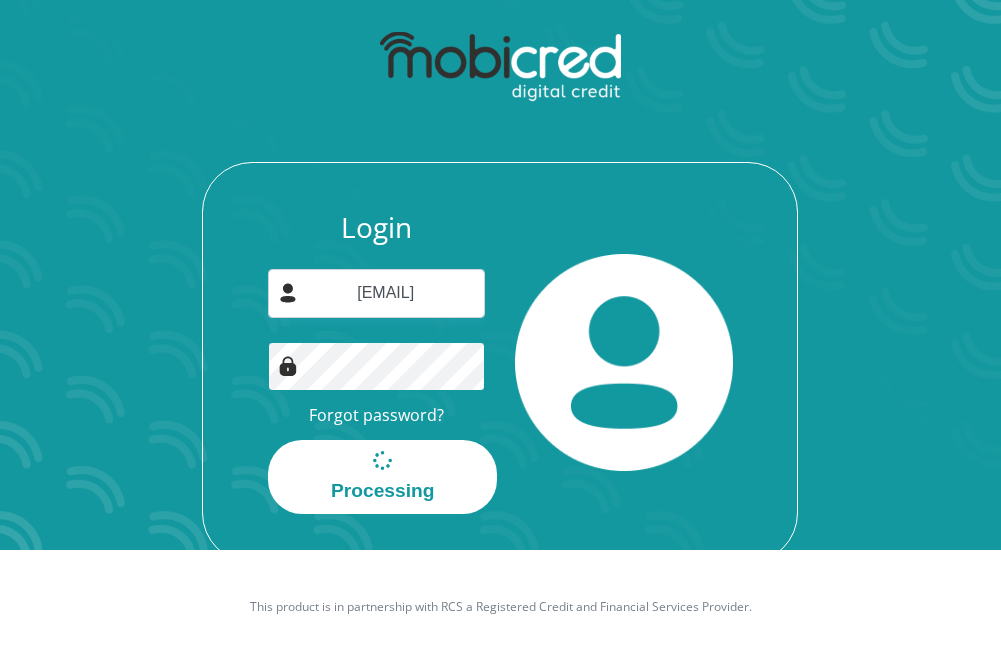 scroll, scrollTop: 0, scrollLeft: 0, axis: both 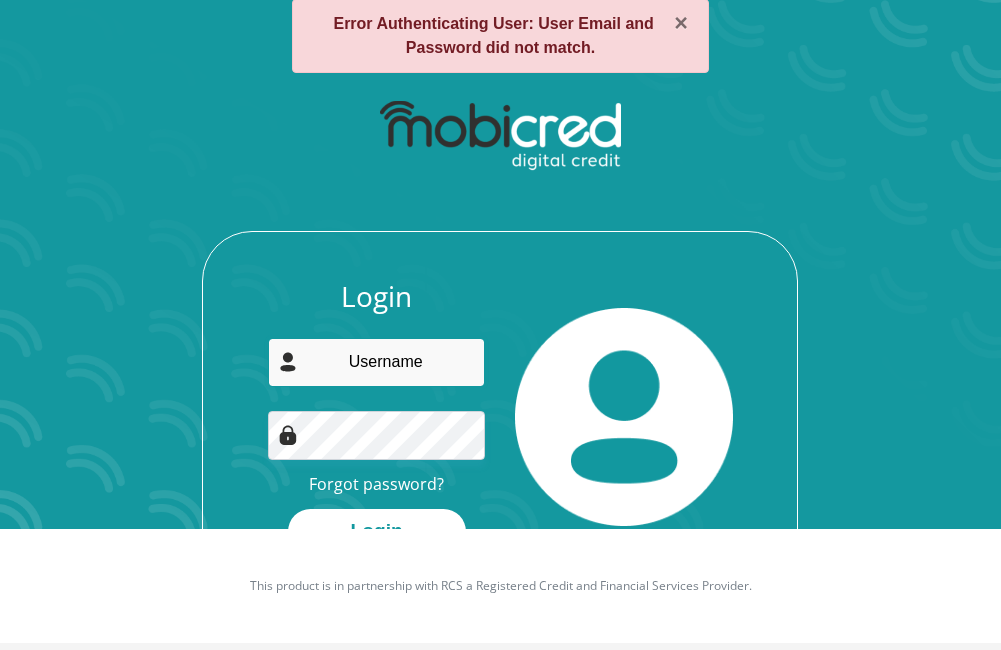 click at bounding box center [376, 362] 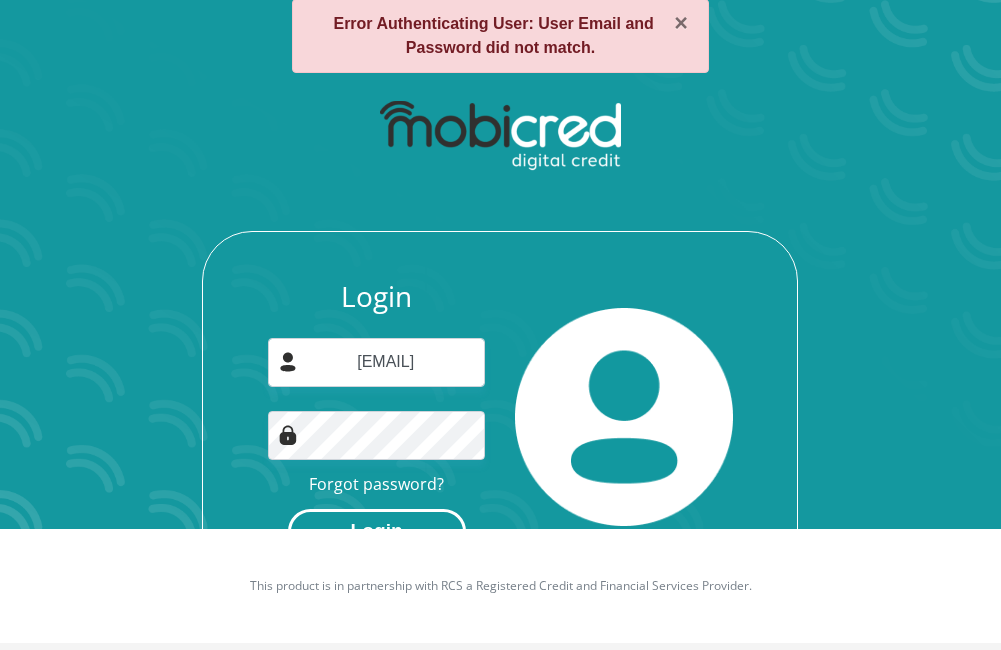 click on "Login" at bounding box center [377, 531] 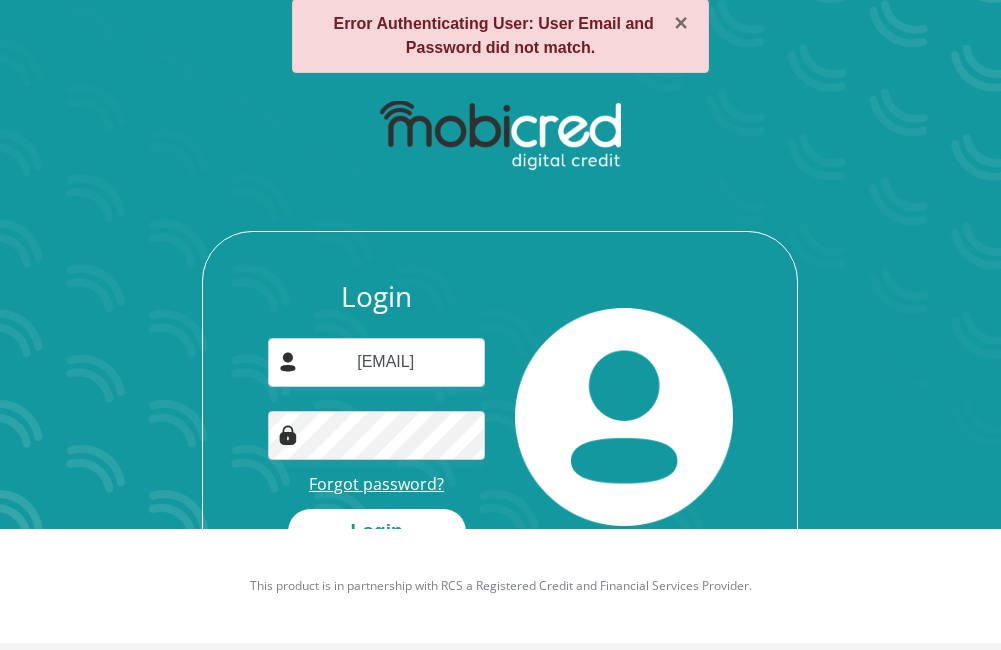 click on "Forgot password?" at bounding box center [376, 484] 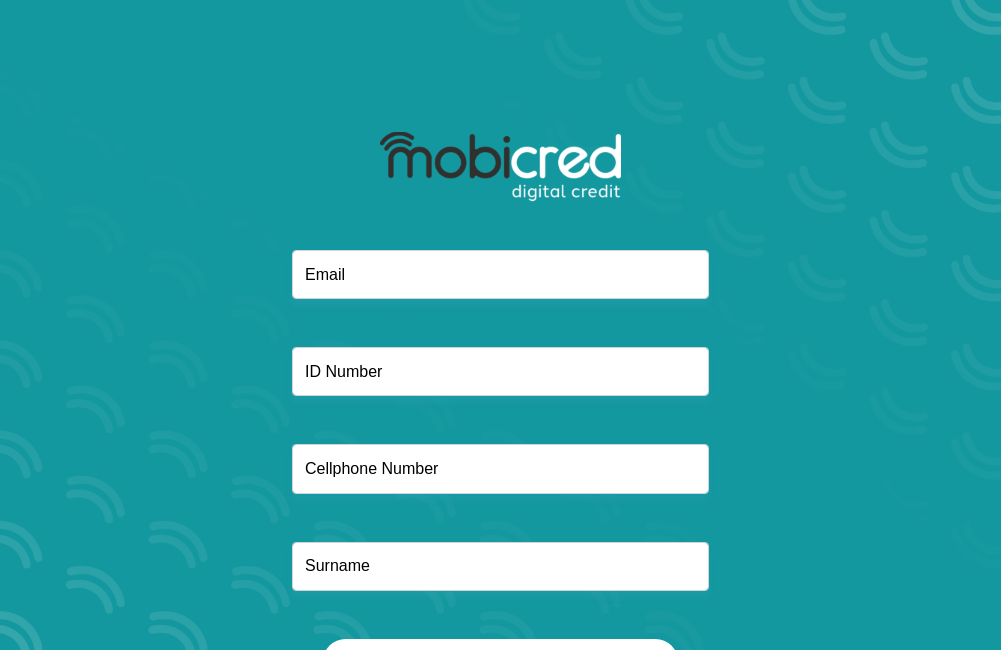 scroll, scrollTop: 0, scrollLeft: 0, axis: both 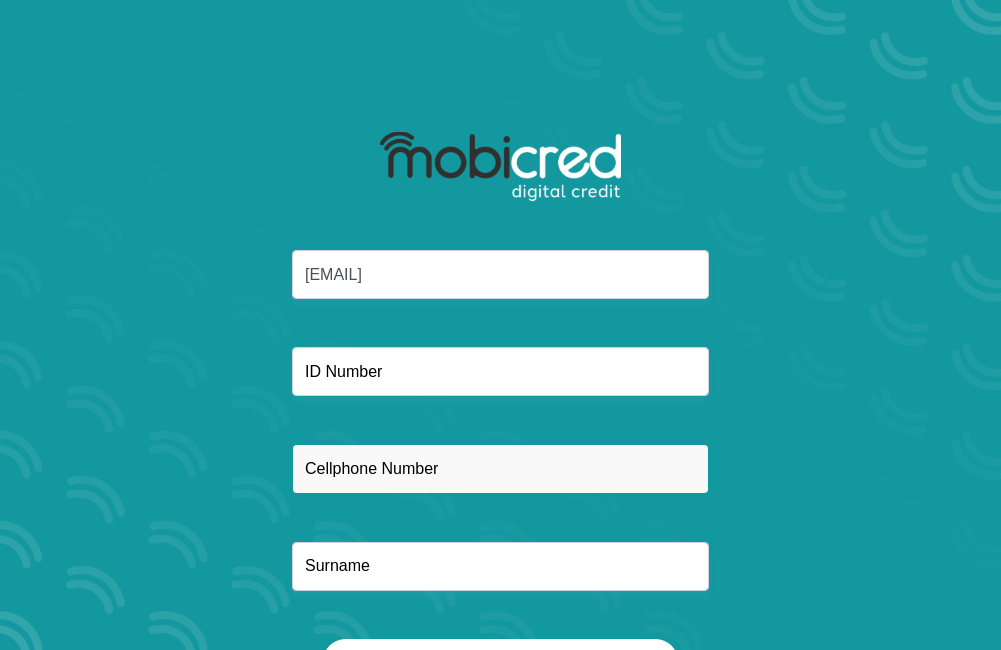type on "[PHONE]" 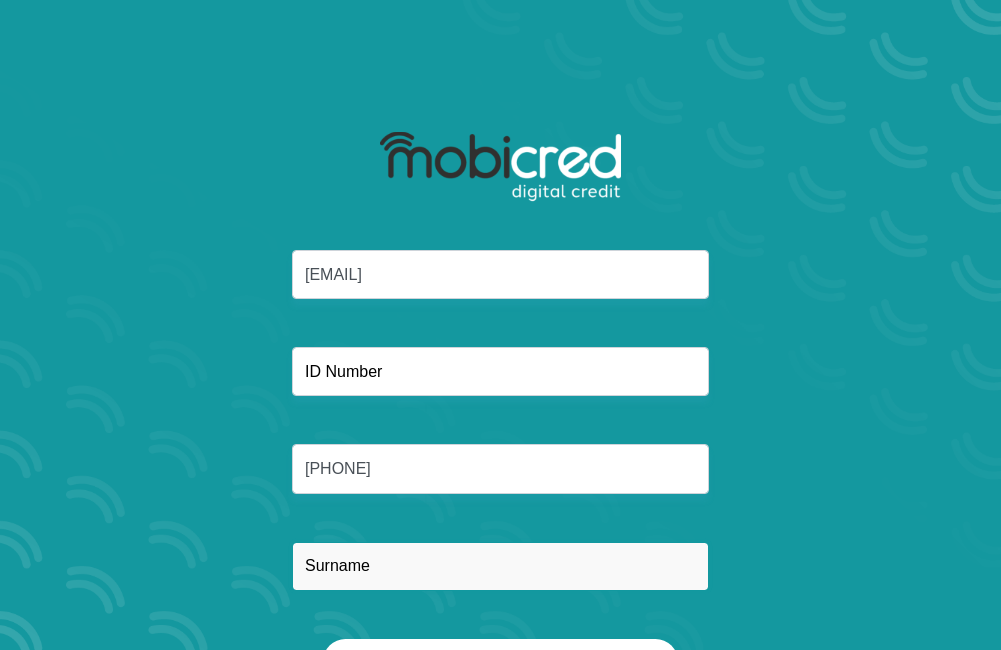 type on "[LAST]" 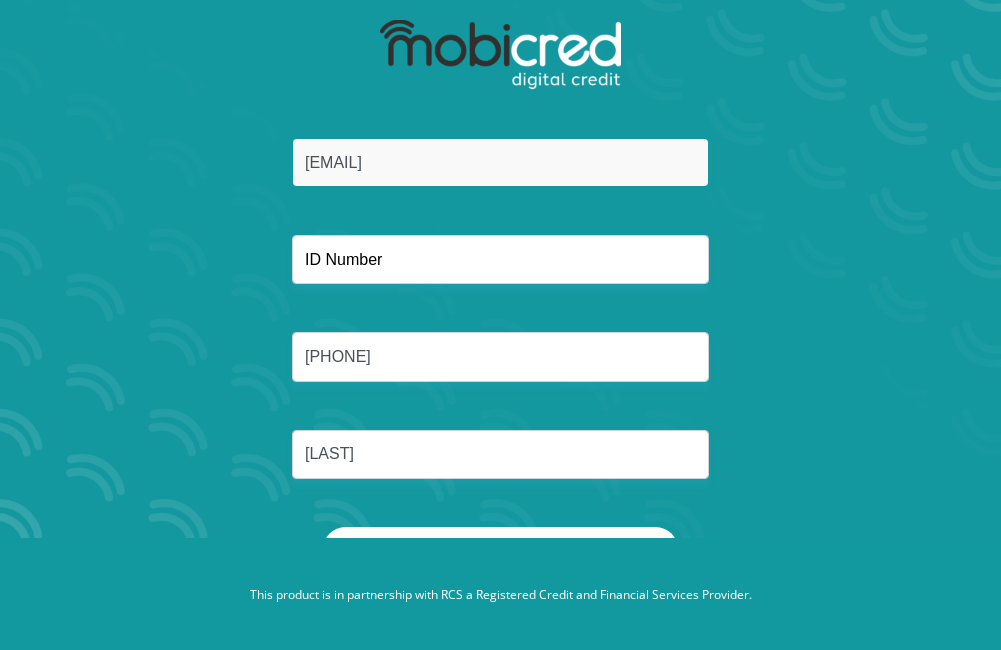 scroll, scrollTop: 114, scrollLeft: 0, axis: vertical 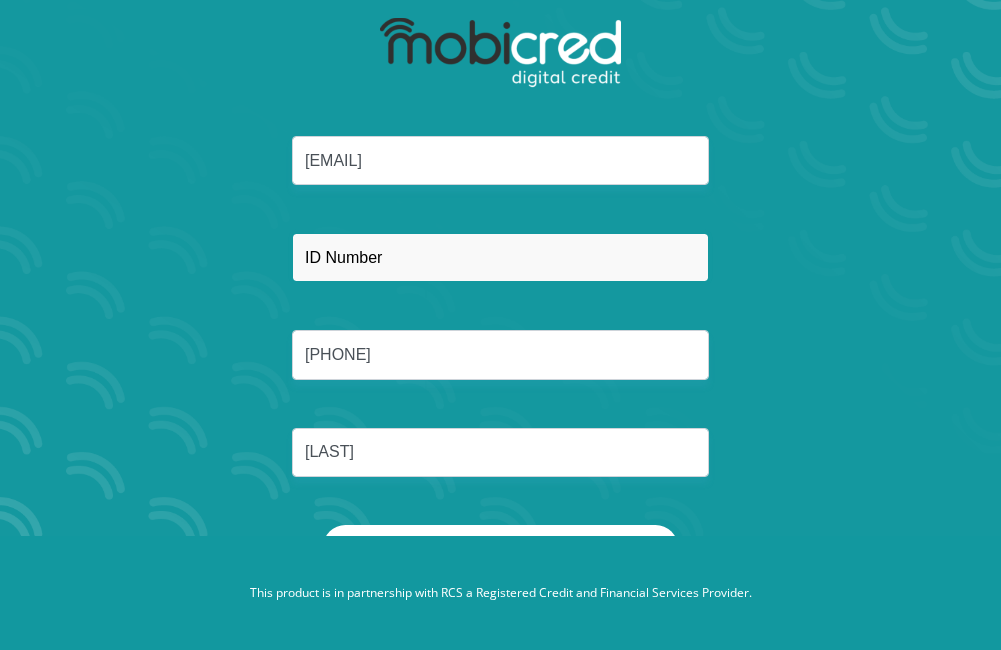 click at bounding box center [500, 257] 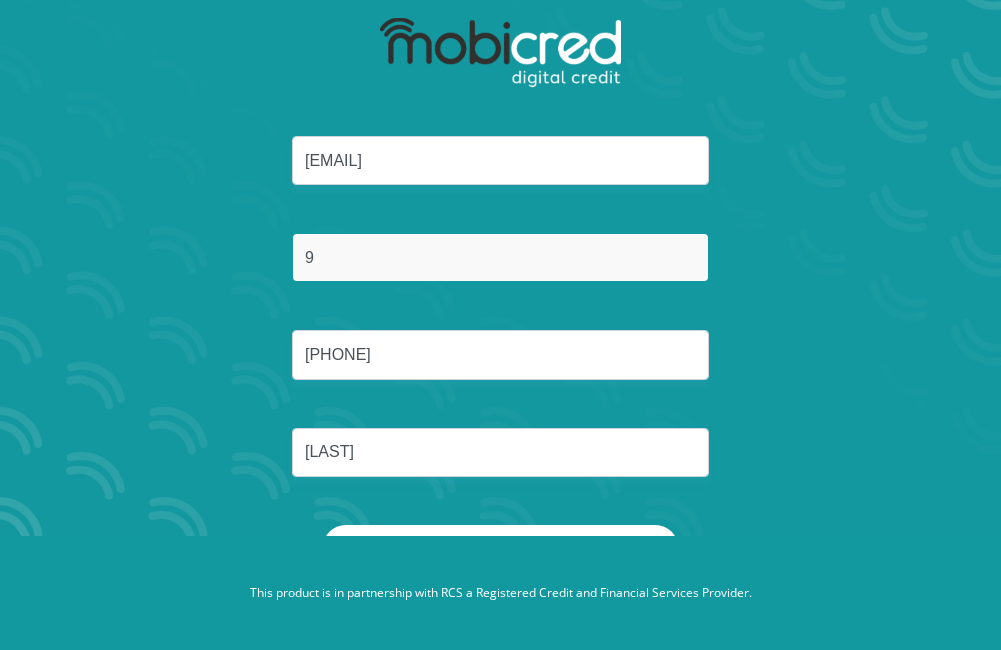 type on "[PHONE]" 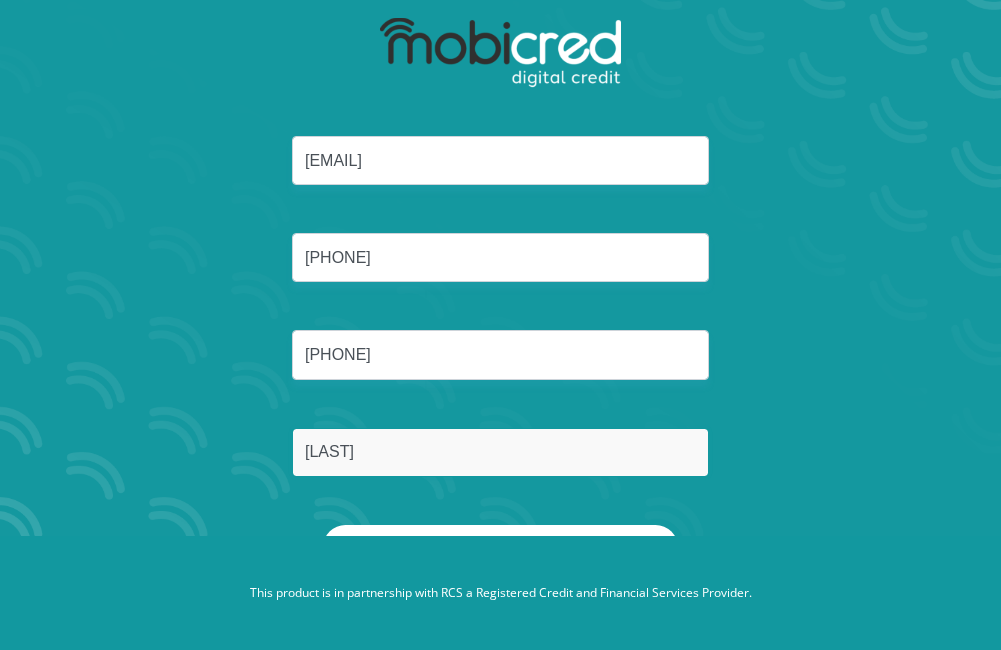 click on "[LAST]" at bounding box center (500, 452) 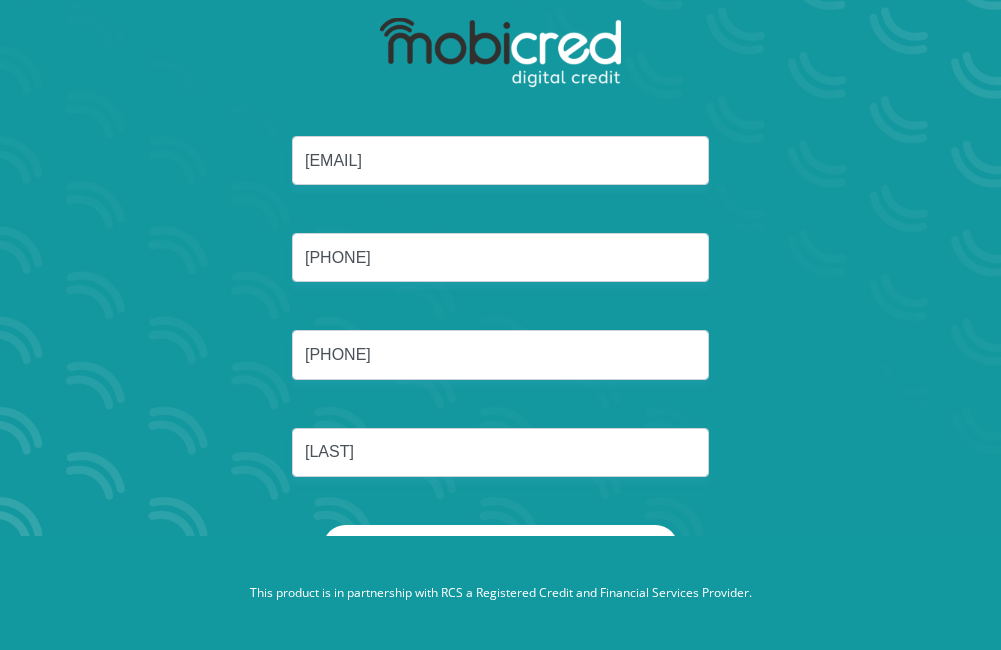 click on "jpbritz17@gmail.com
9201315462080
0622757279
Britz" at bounding box center (501, 330) 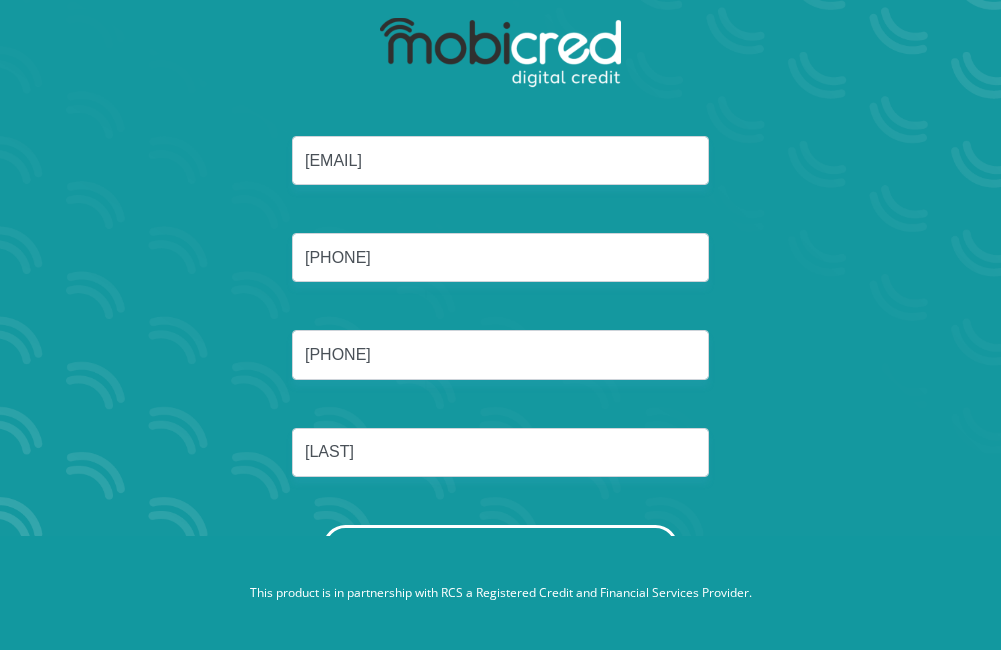 click on "Reset Password" at bounding box center [500, 547] 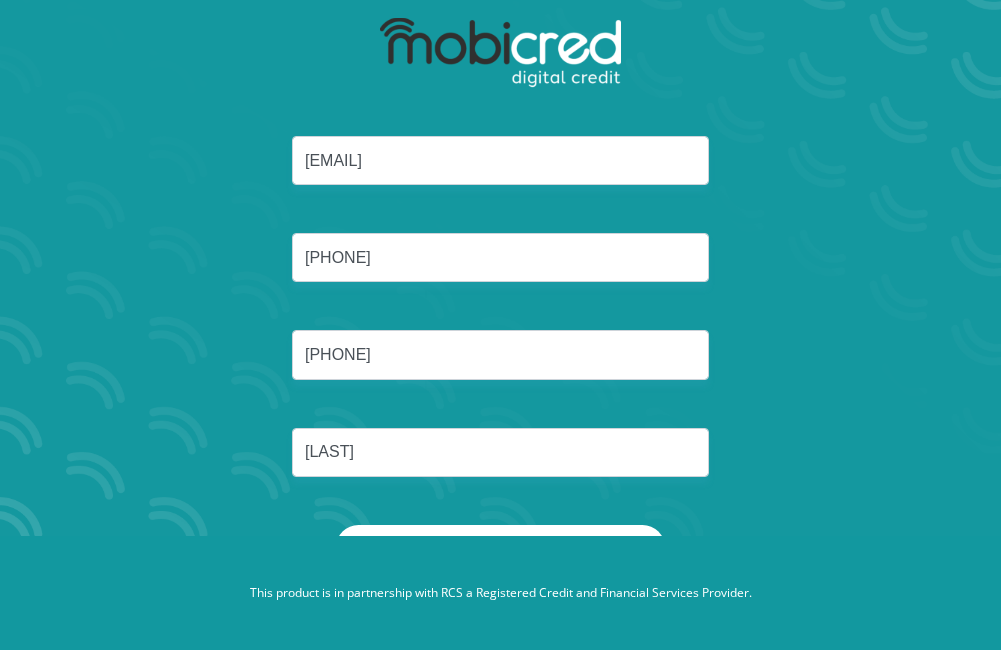 scroll, scrollTop: 0, scrollLeft: 0, axis: both 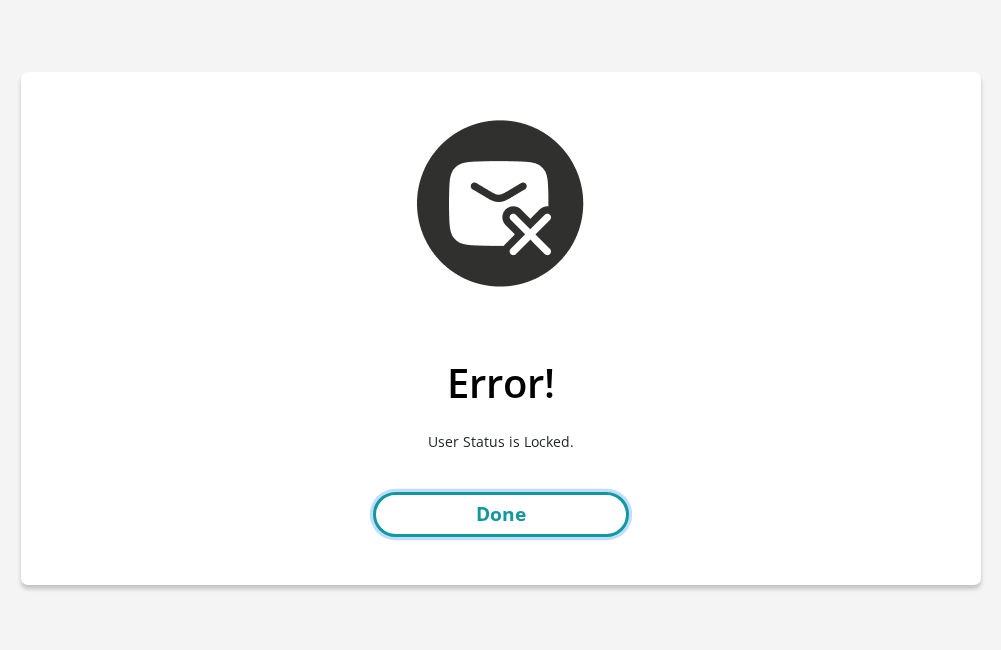 click on "Done" at bounding box center (501, 514) 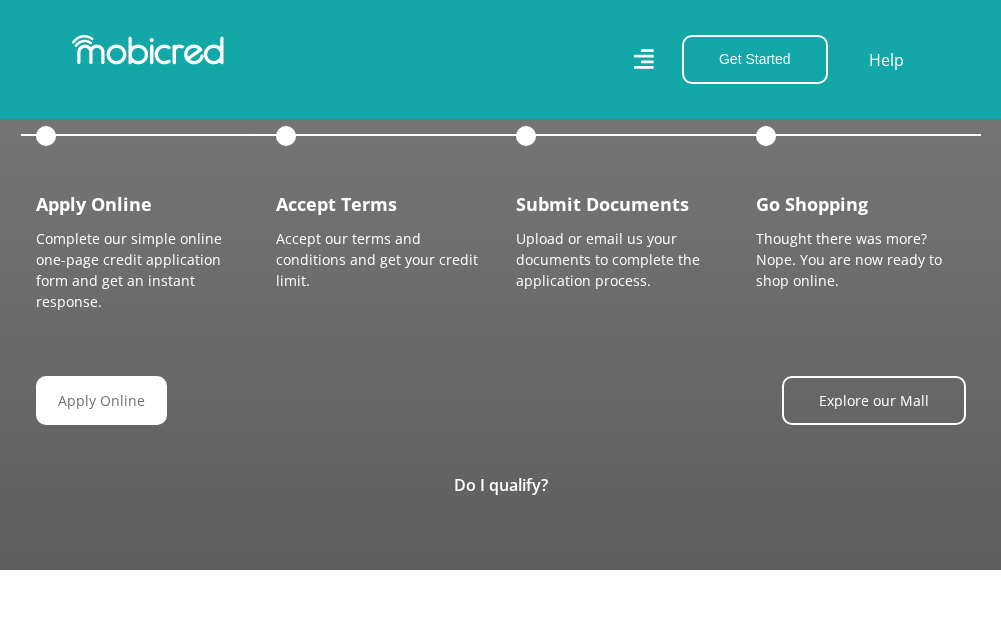scroll, scrollTop: 2000, scrollLeft: 0, axis: vertical 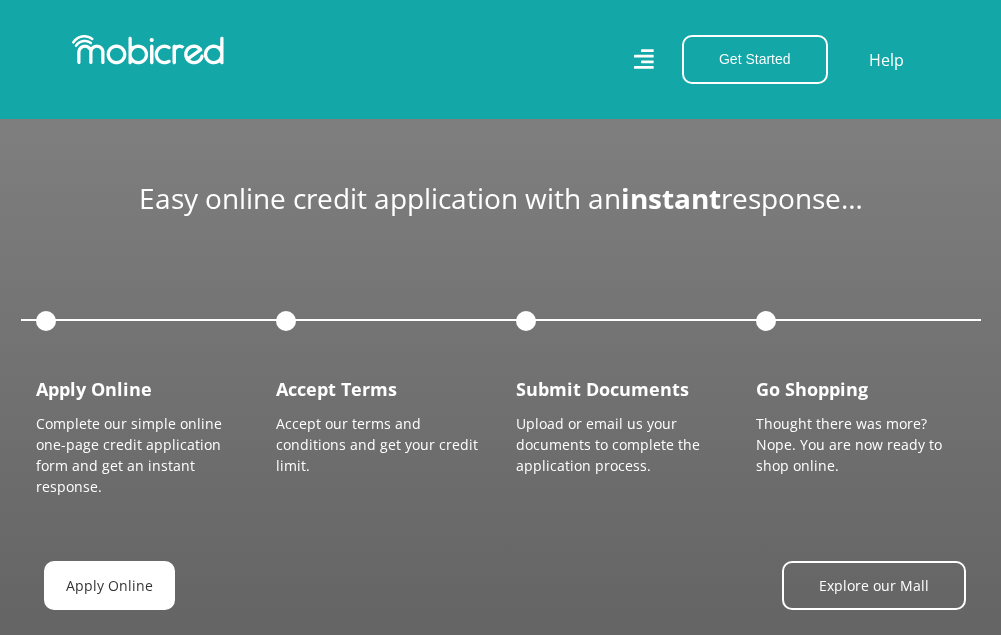 click on "Apply
Online" at bounding box center (109, 585) 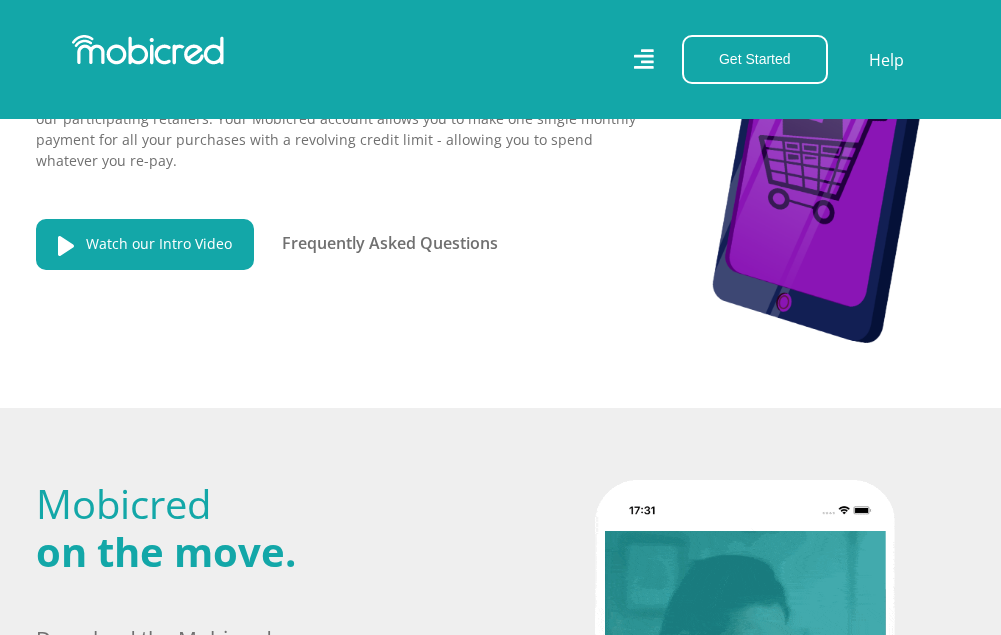 scroll, scrollTop: 3276, scrollLeft: 0, axis: vertical 